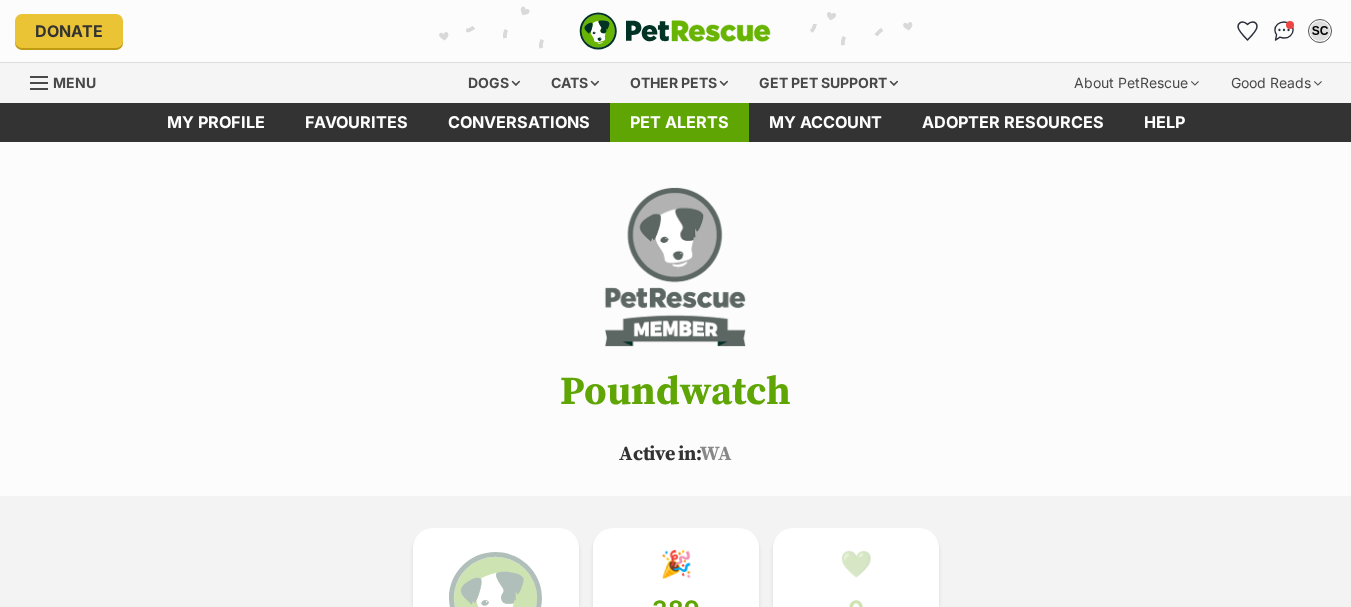 scroll, scrollTop: 0, scrollLeft: 0, axis: both 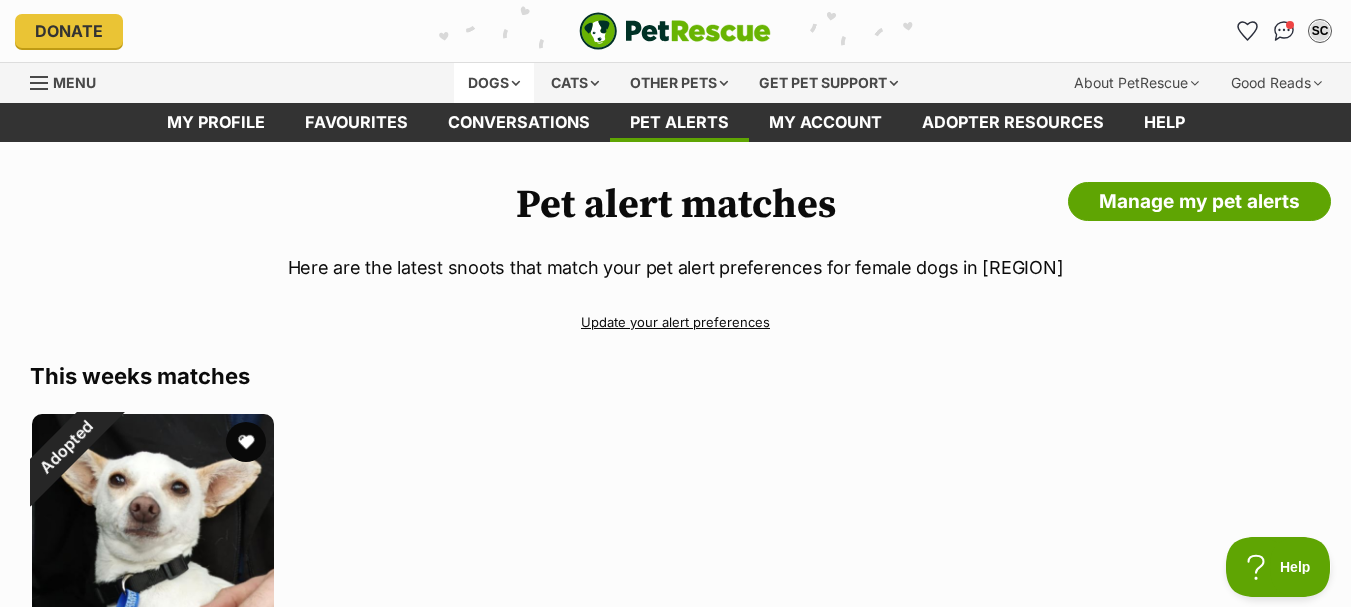 click on "Dogs" at bounding box center (494, 83) 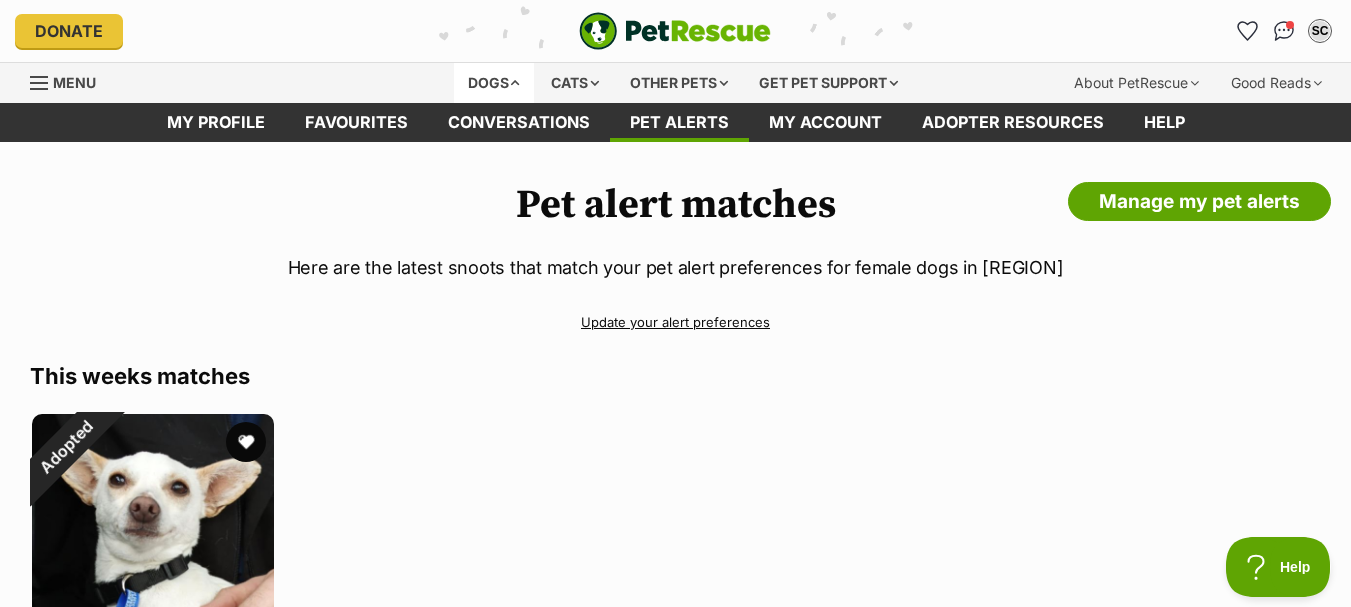 click on "Dogs" at bounding box center (494, 83) 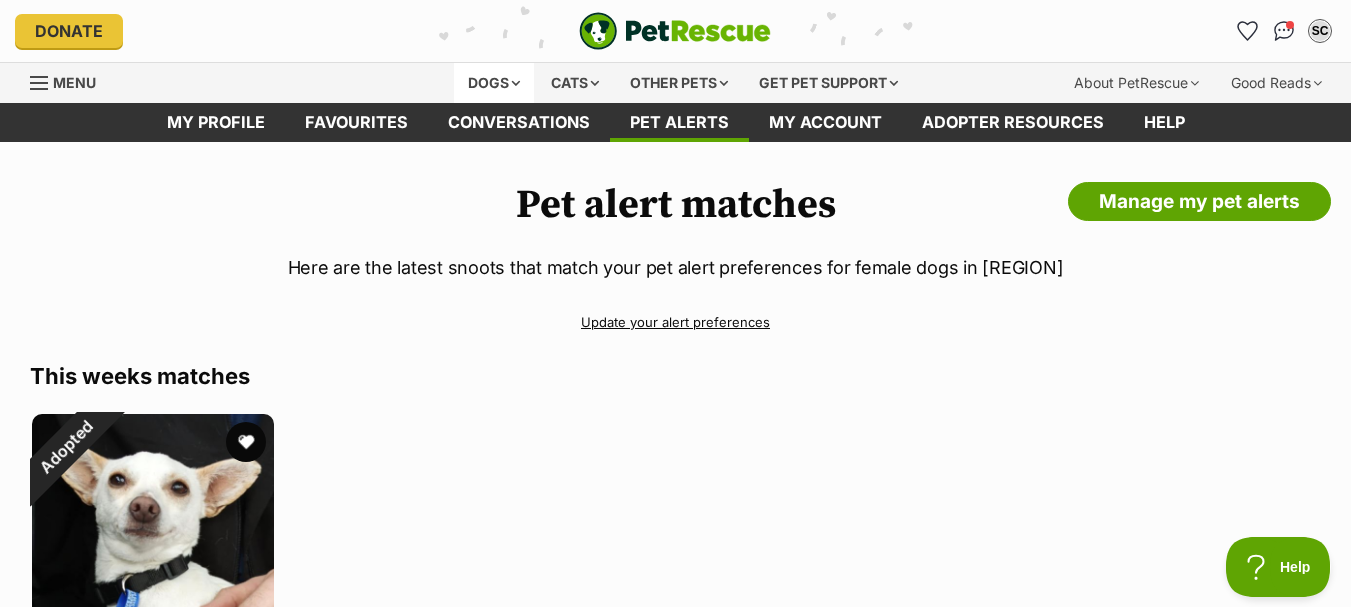 click on "Dogs" at bounding box center [494, 83] 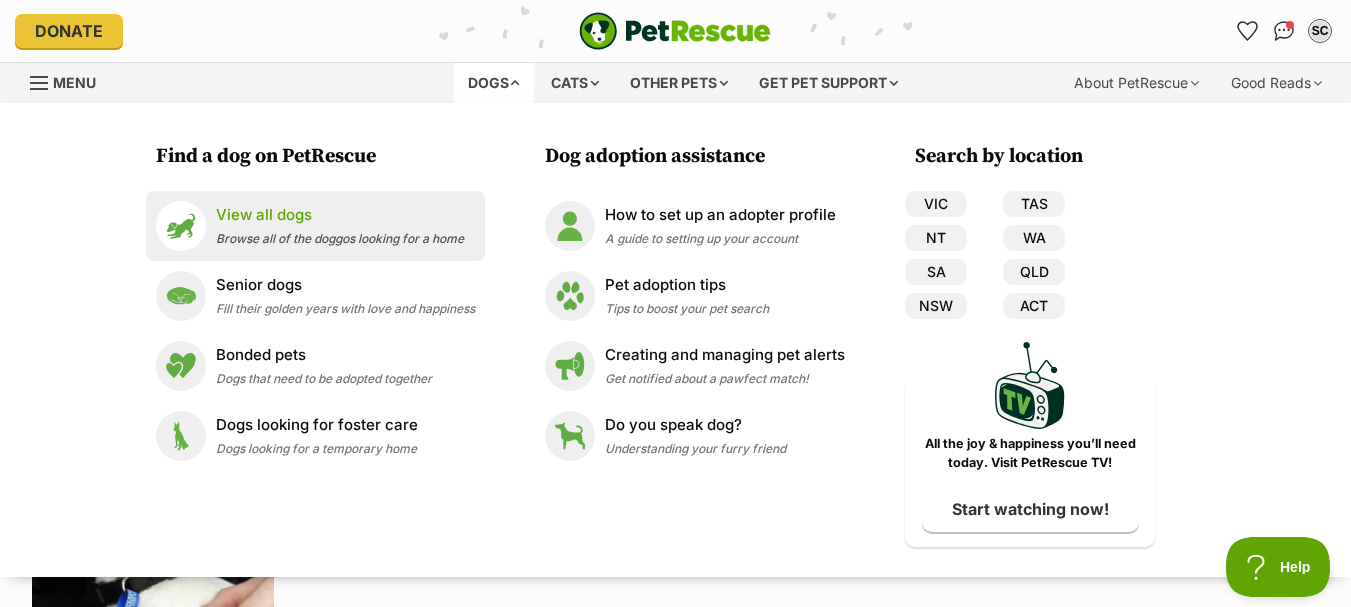 click on "Browse all of the doggos looking for a home" at bounding box center [340, 238] 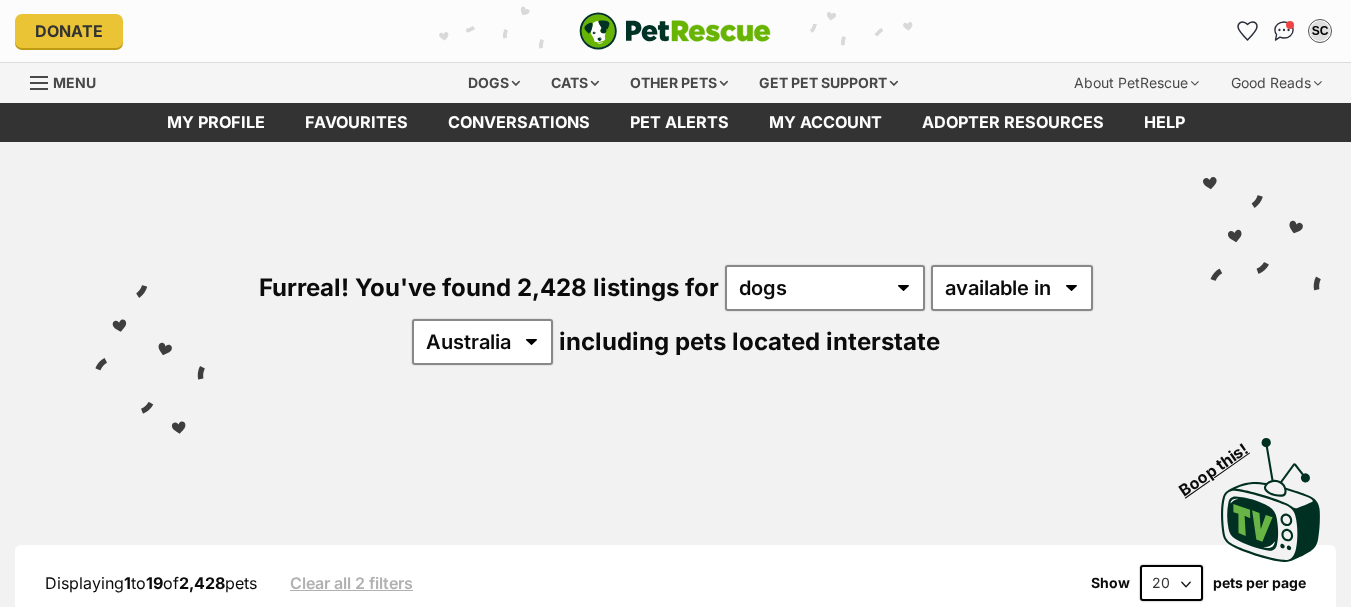 scroll, scrollTop: 0, scrollLeft: 0, axis: both 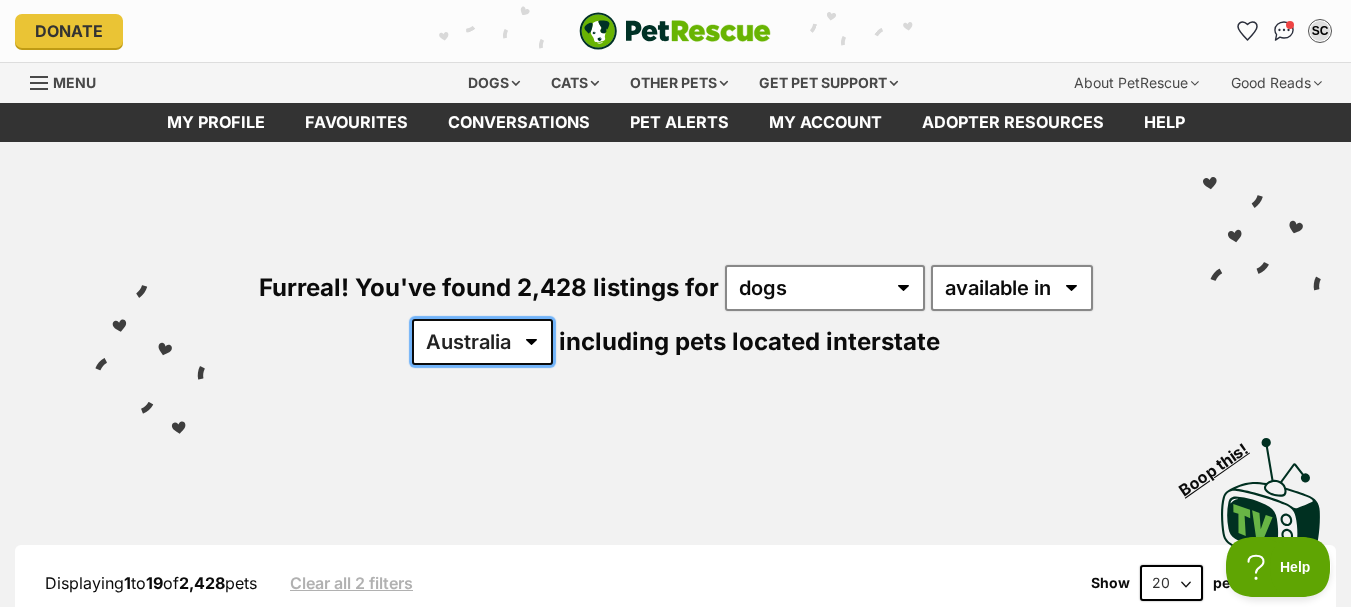 click on "Australia
ACT
NSW
NT
QLD
SA
TAS
VIC
WA" at bounding box center [482, 342] 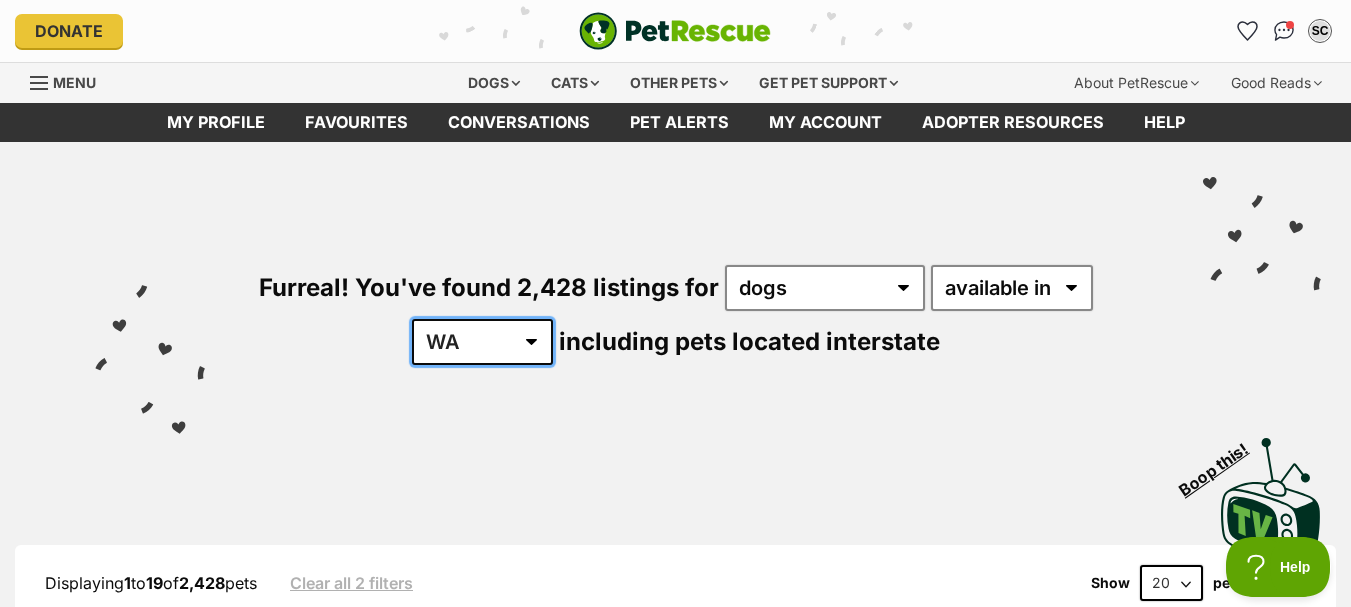 click on "Australia
ACT
NSW
NT
QLD
SA
TAS
VIC
WA" at bounding box center [482, 342] 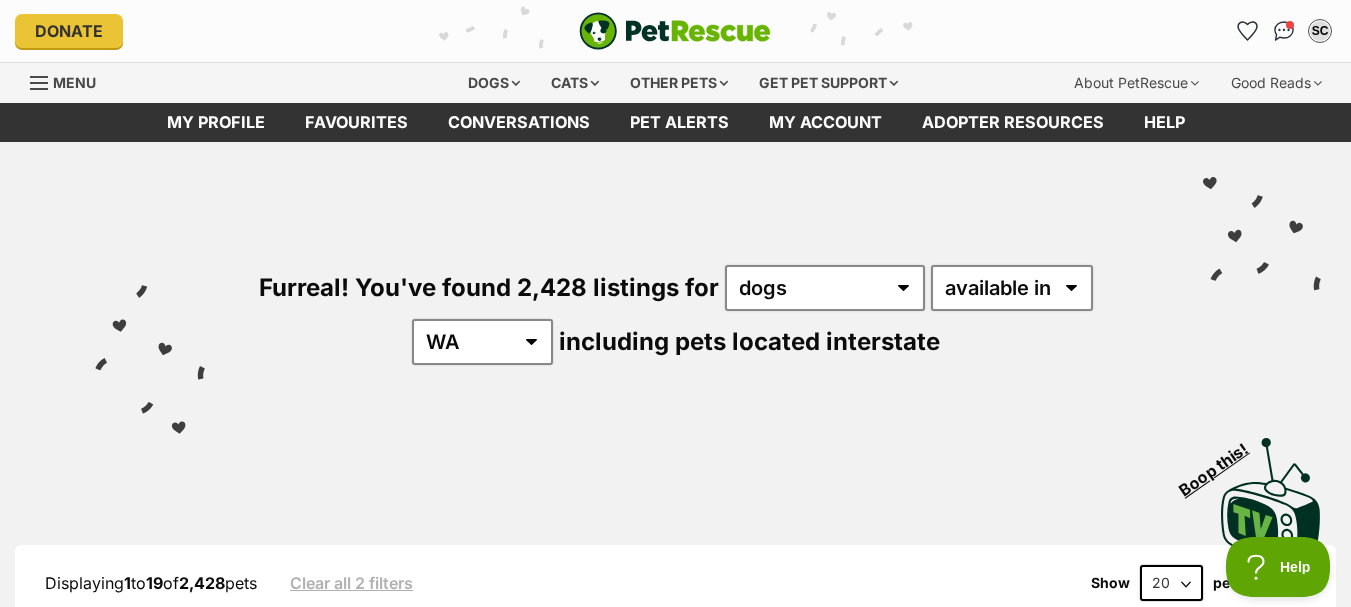 click on "Furreal! You've found 2,428 listings for
any type of pet
cats
dogs
other pets
available in
located in
Australia
ACT
NSW
NT
QLD
SA
TAS
VIC
WA
including pets located interstate" at bounding box center (675, 281) 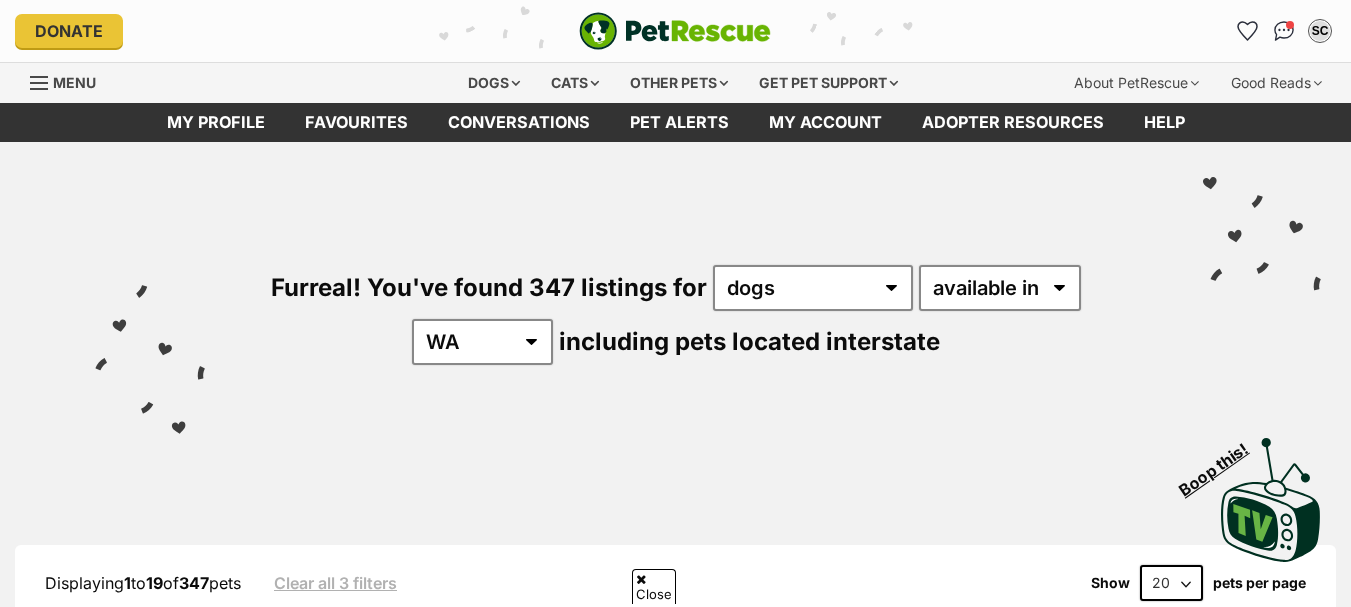 scroll, scrollTop: 300, scrollLeft: 0, axis: vertical 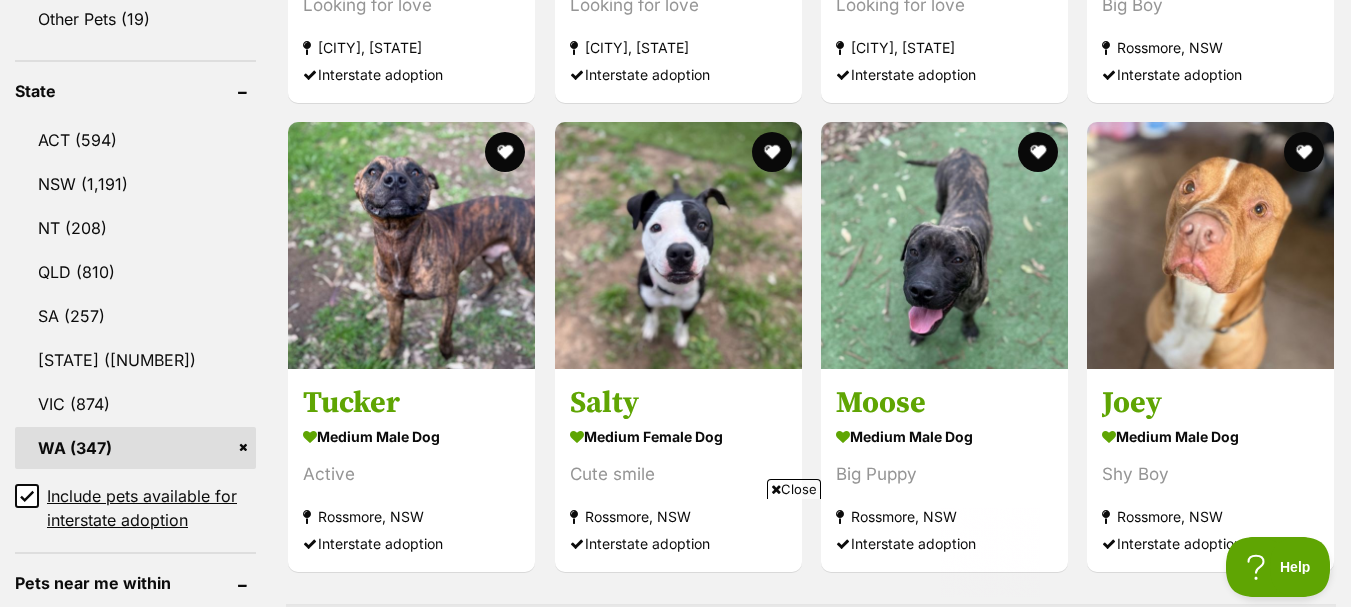 click 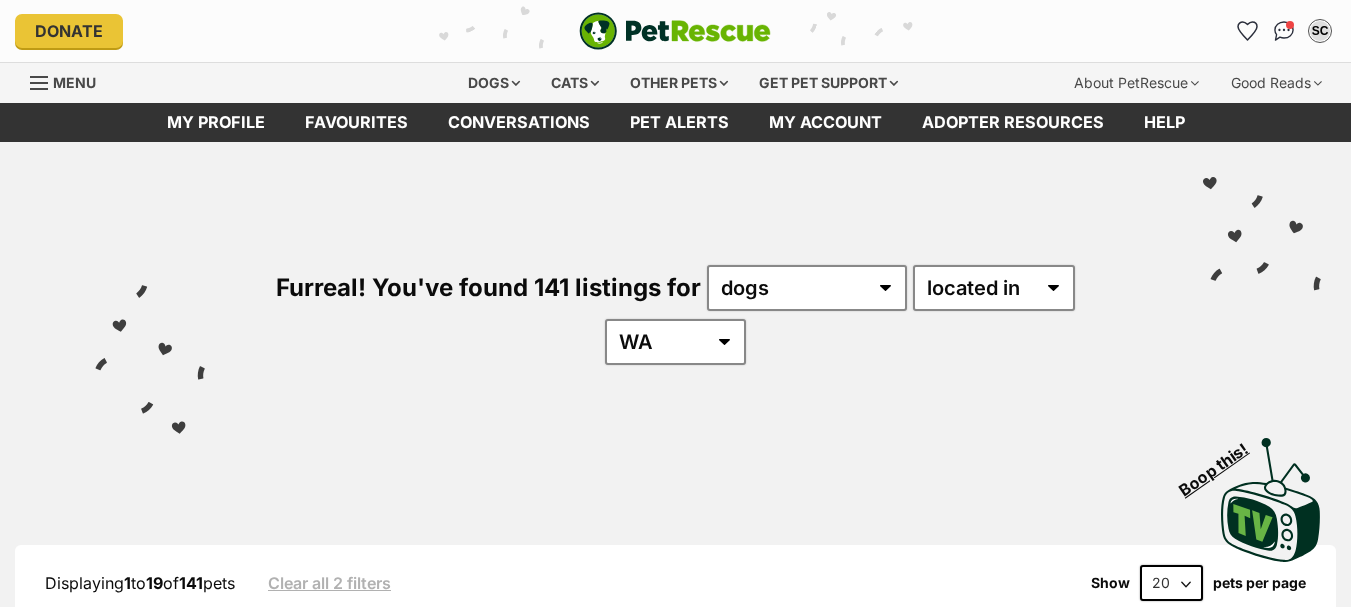 scroll, scrollTop: 0, scrollLeft: 0, axis: both 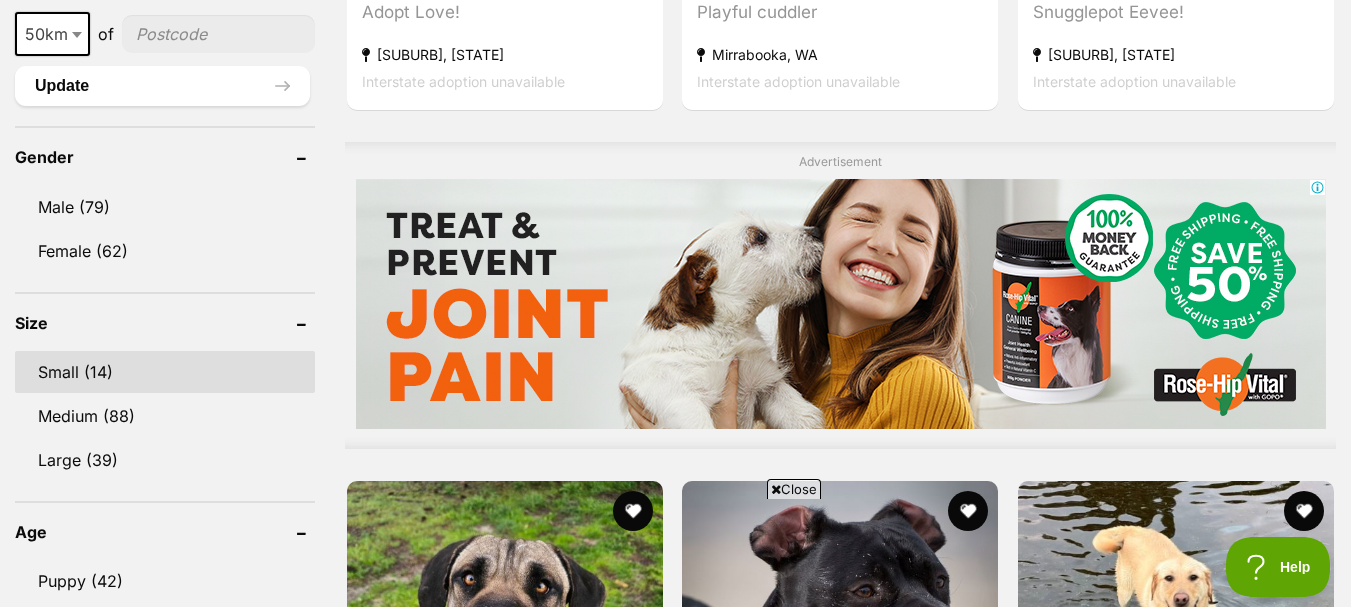 click on "Small (14)" at bounding box center [165, 372] 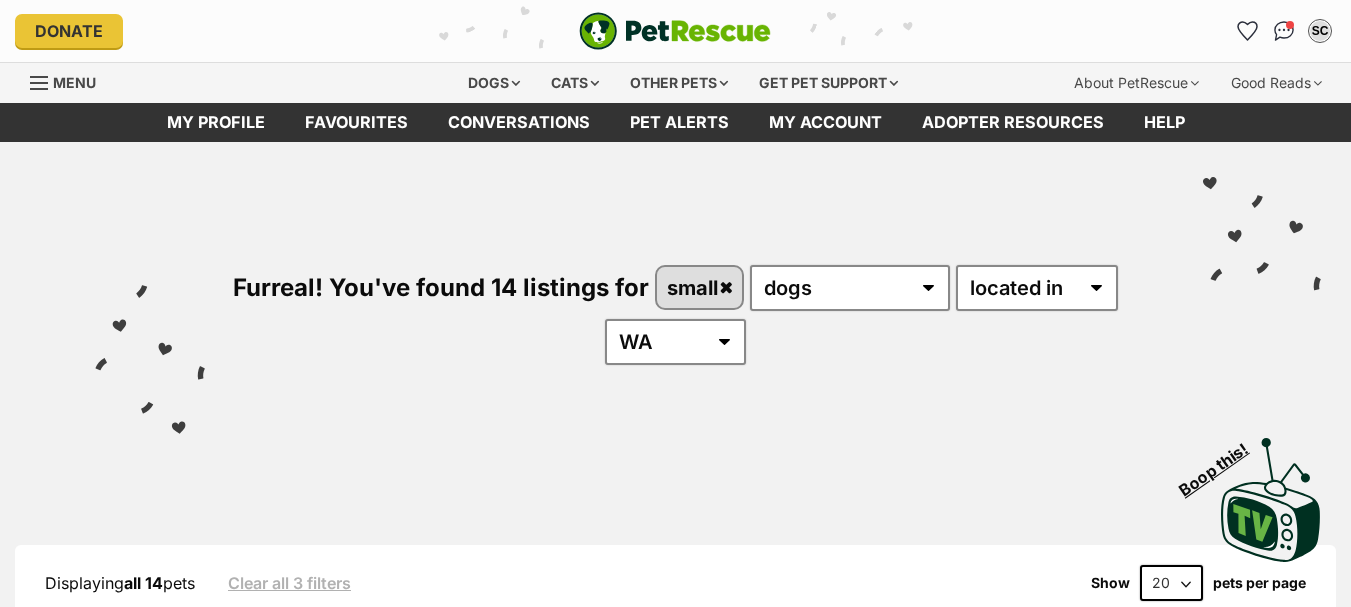 scroll, scrollTop: 0, scrollLeft: 0, axis: both 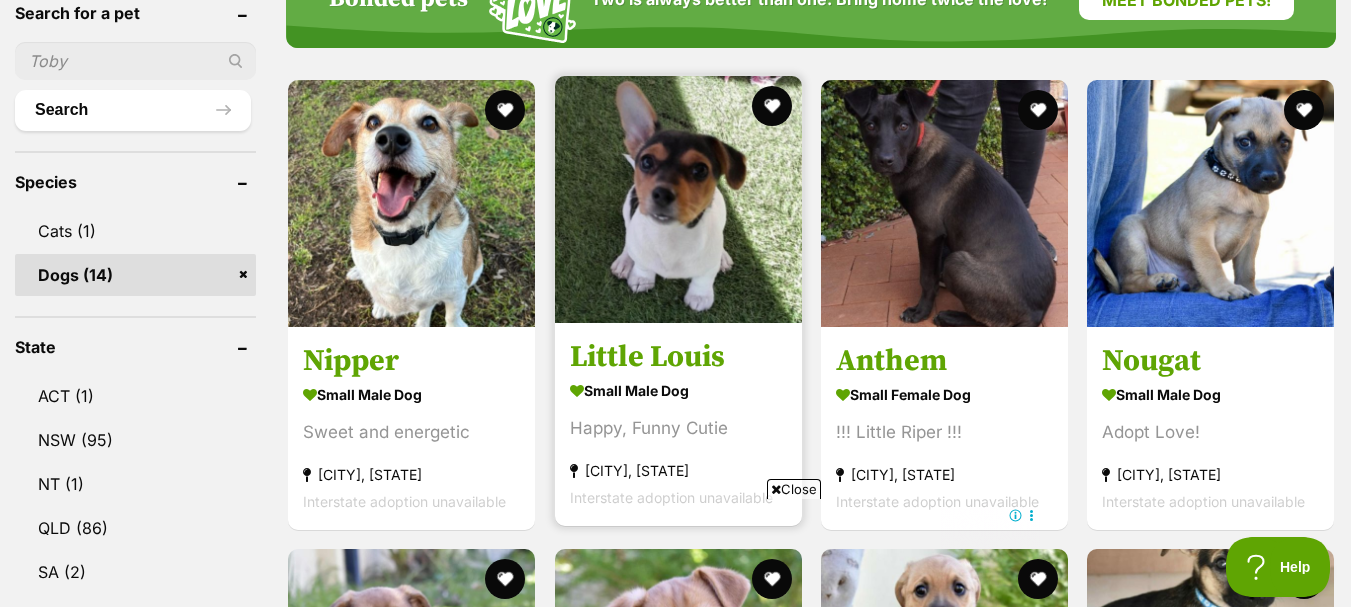 click on "Little Louis" at bounding box center [678, 357] 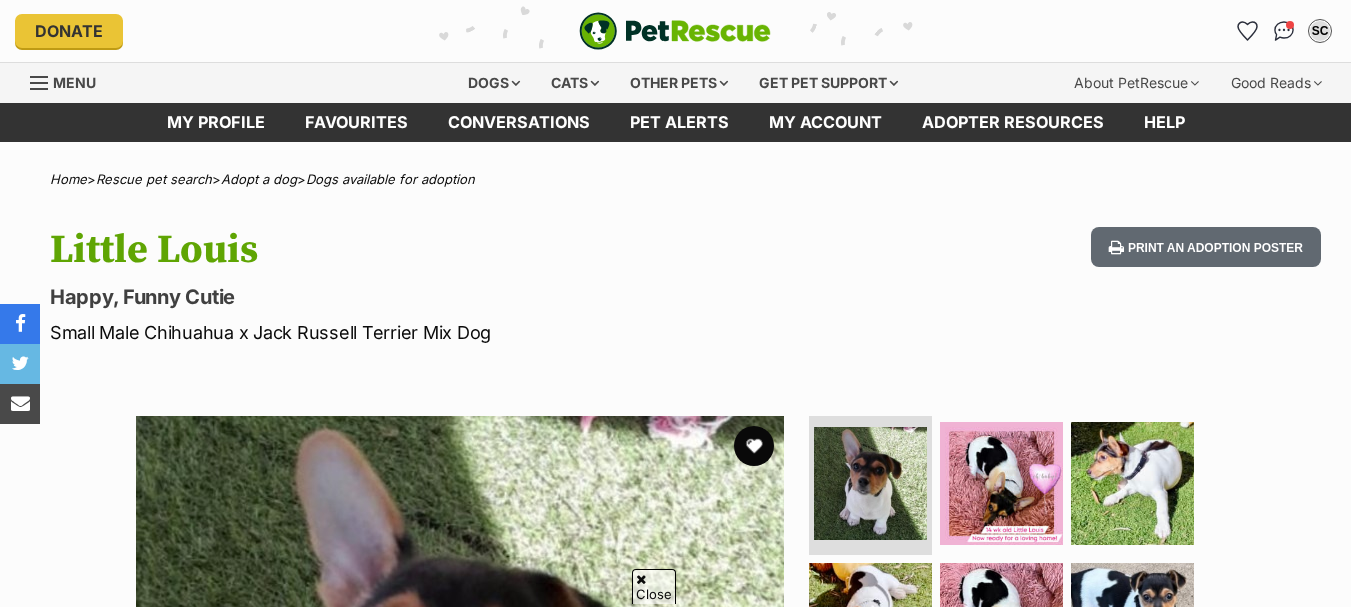 scroll, scrollTop: 200, scrollLeft: 0, axis: vertical 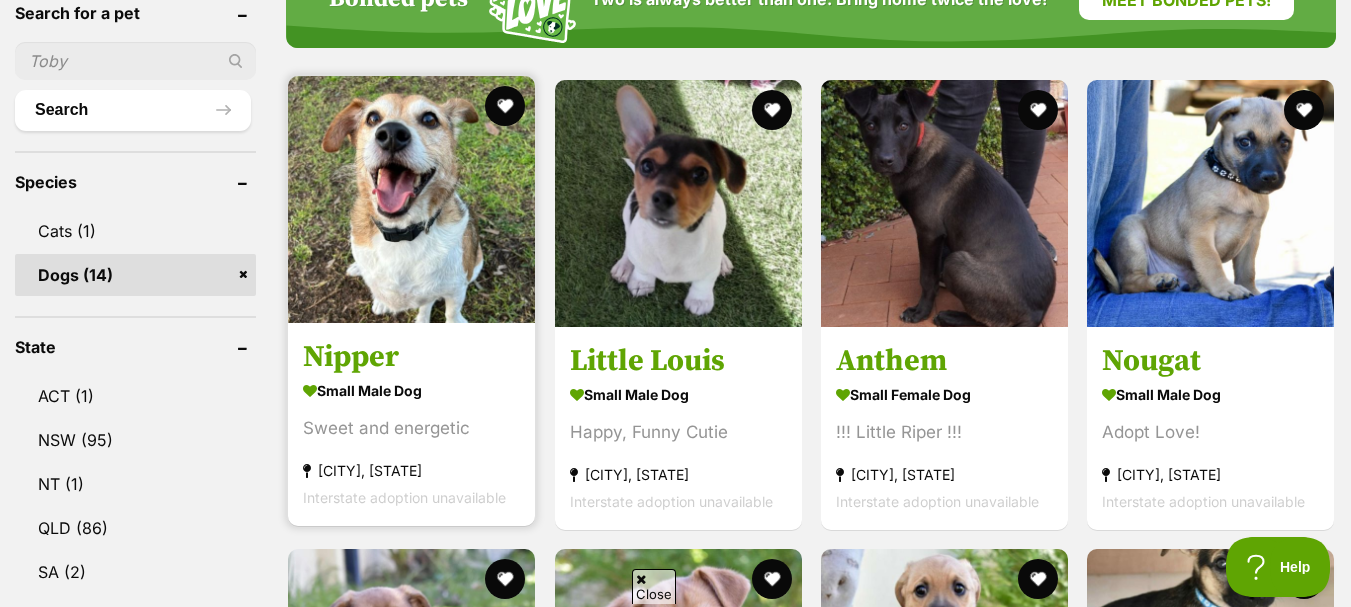 click on "Sweet and energetic" at bounding box center (411, 428) 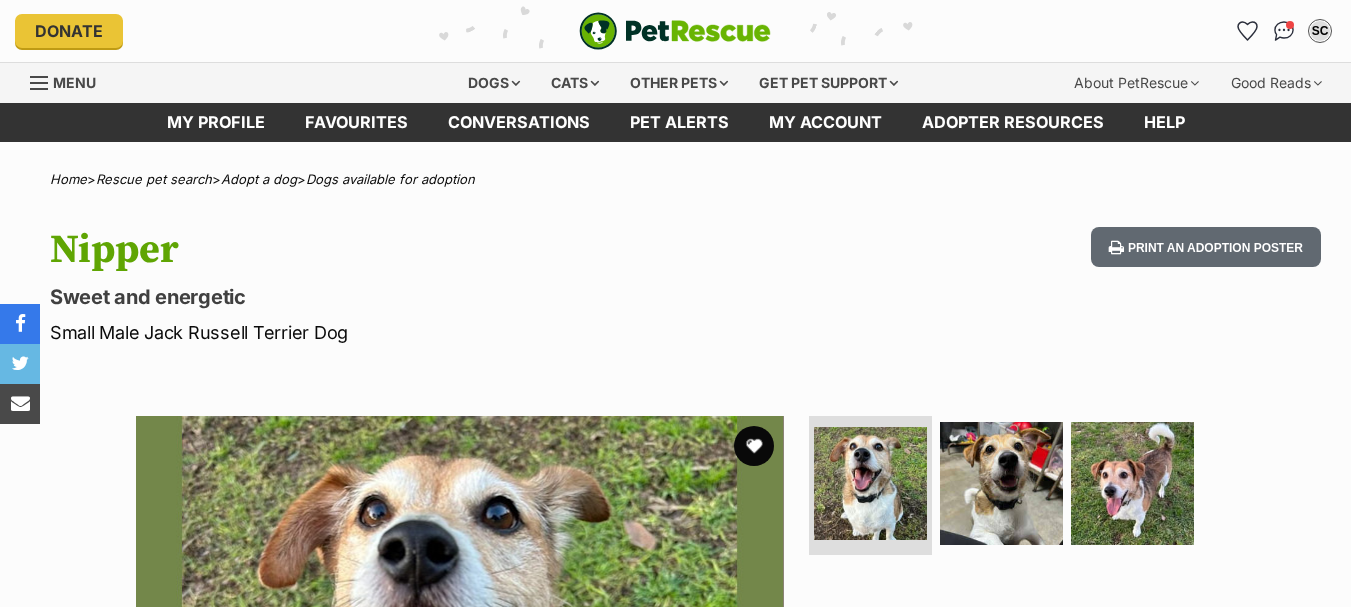 scroll, scrollTop: 0, scrollLeft: 0, axis: both 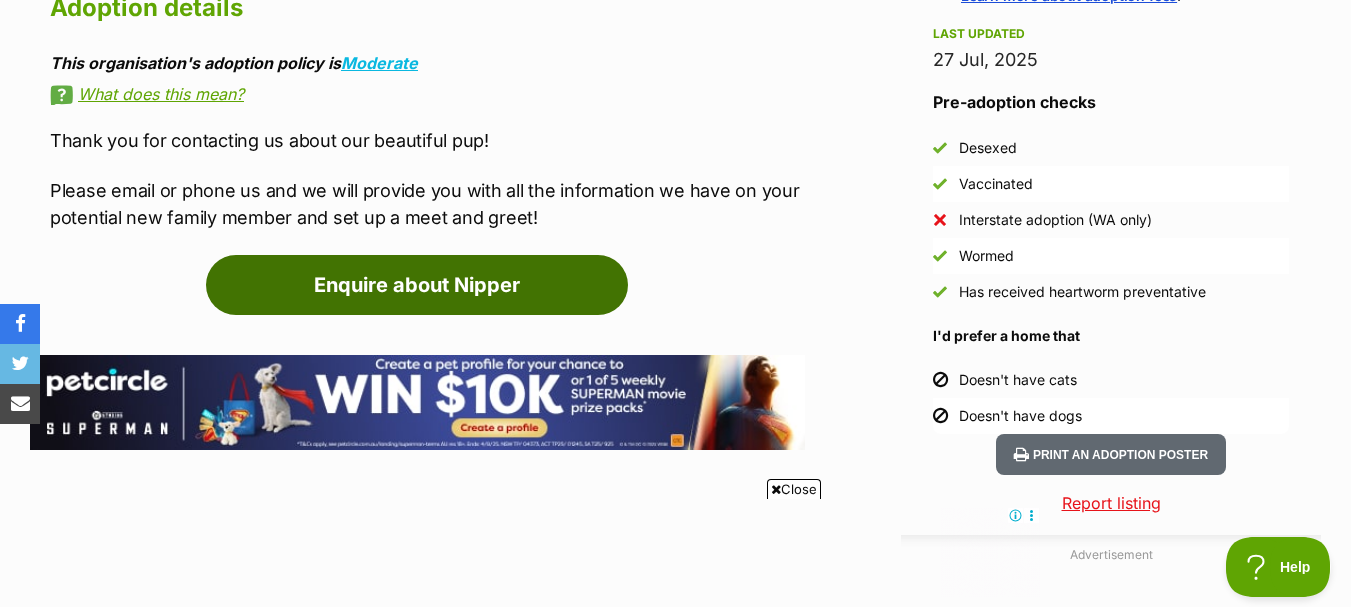 click on "Enquire about Nipper" at bounding box center (417, 285) 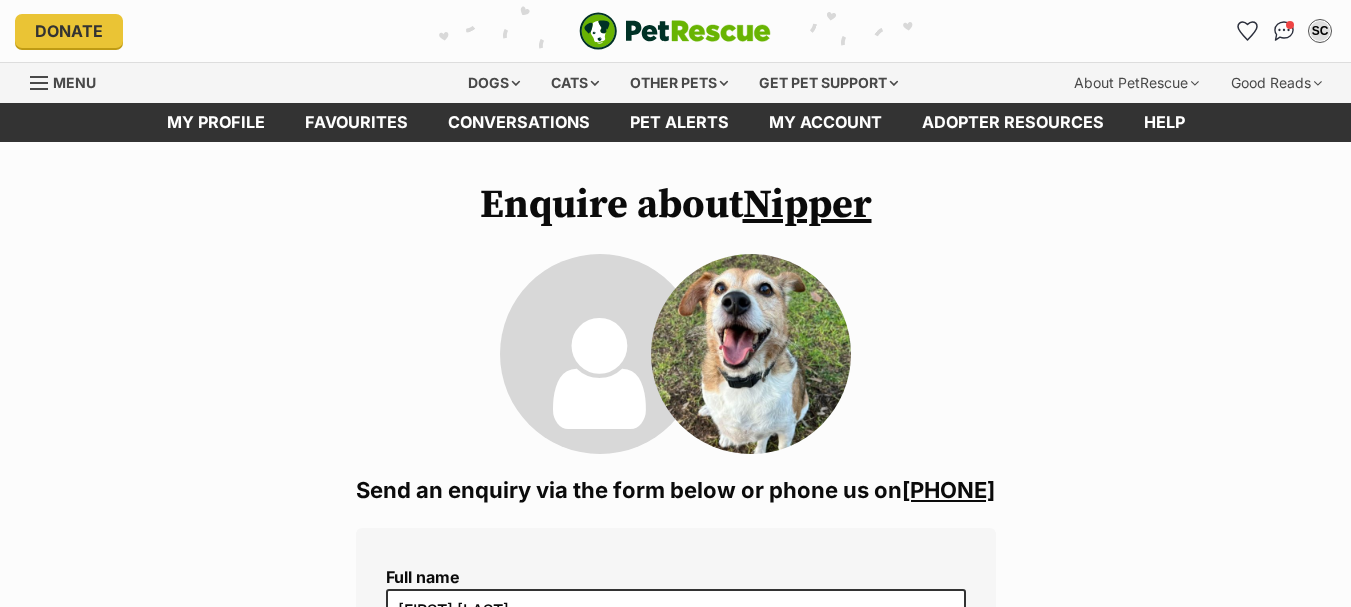 scroll, scrollTop: 0, scrollLeft: 0, axis: both 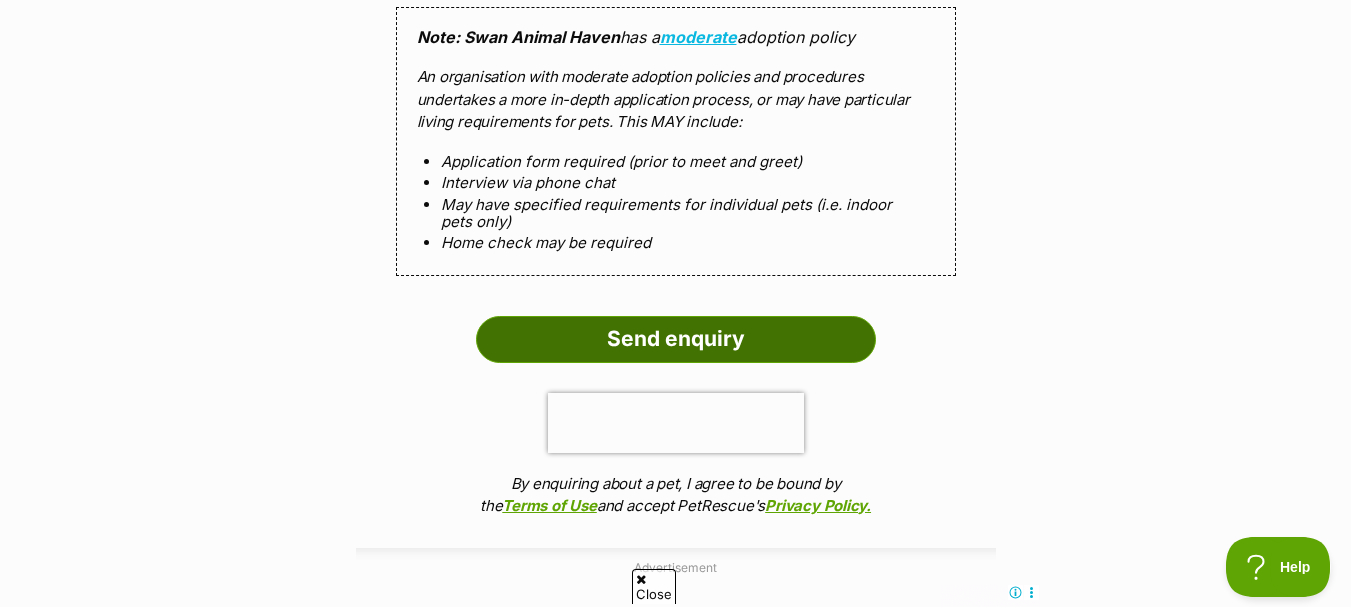 click on "Send enquiry" at bounding box center [676, 339] 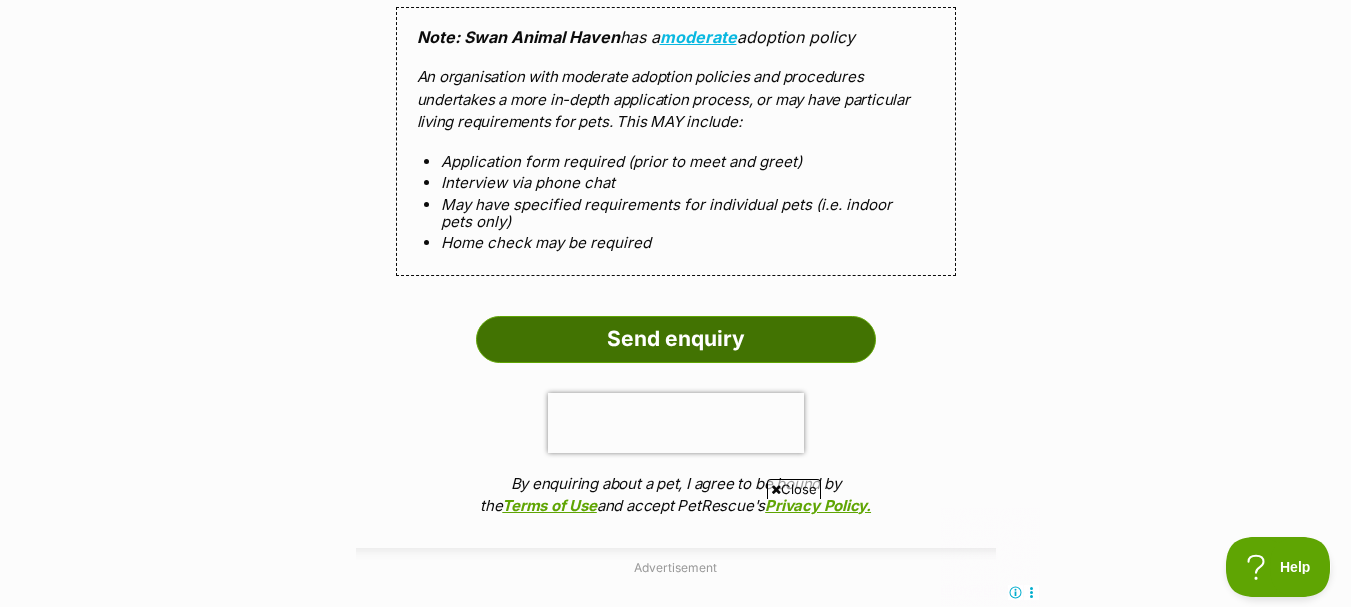 scroll, scrollTop: 0, scrollLeft: 0, axis: both 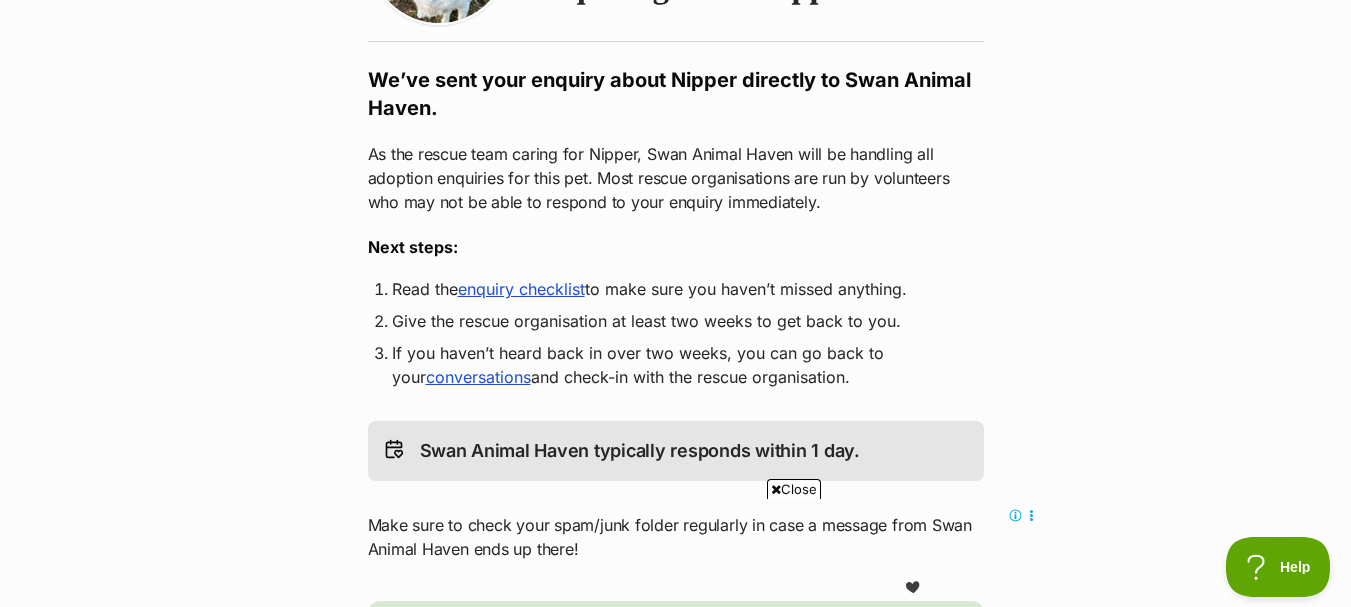 click on "enquiry checklist" at bounding box center (521, 289) 